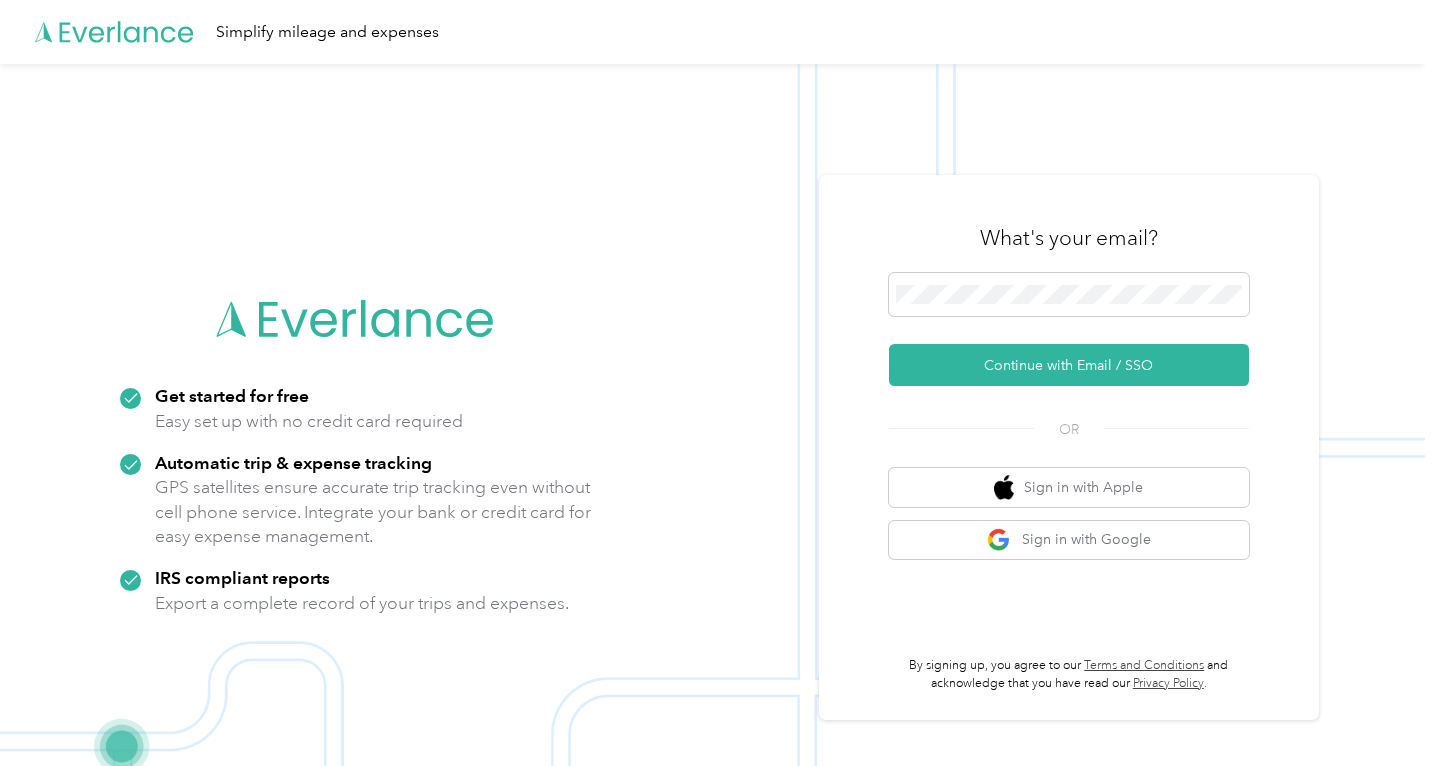 scroll, scrollTop: 0, scrollLeft: 0, axis: both 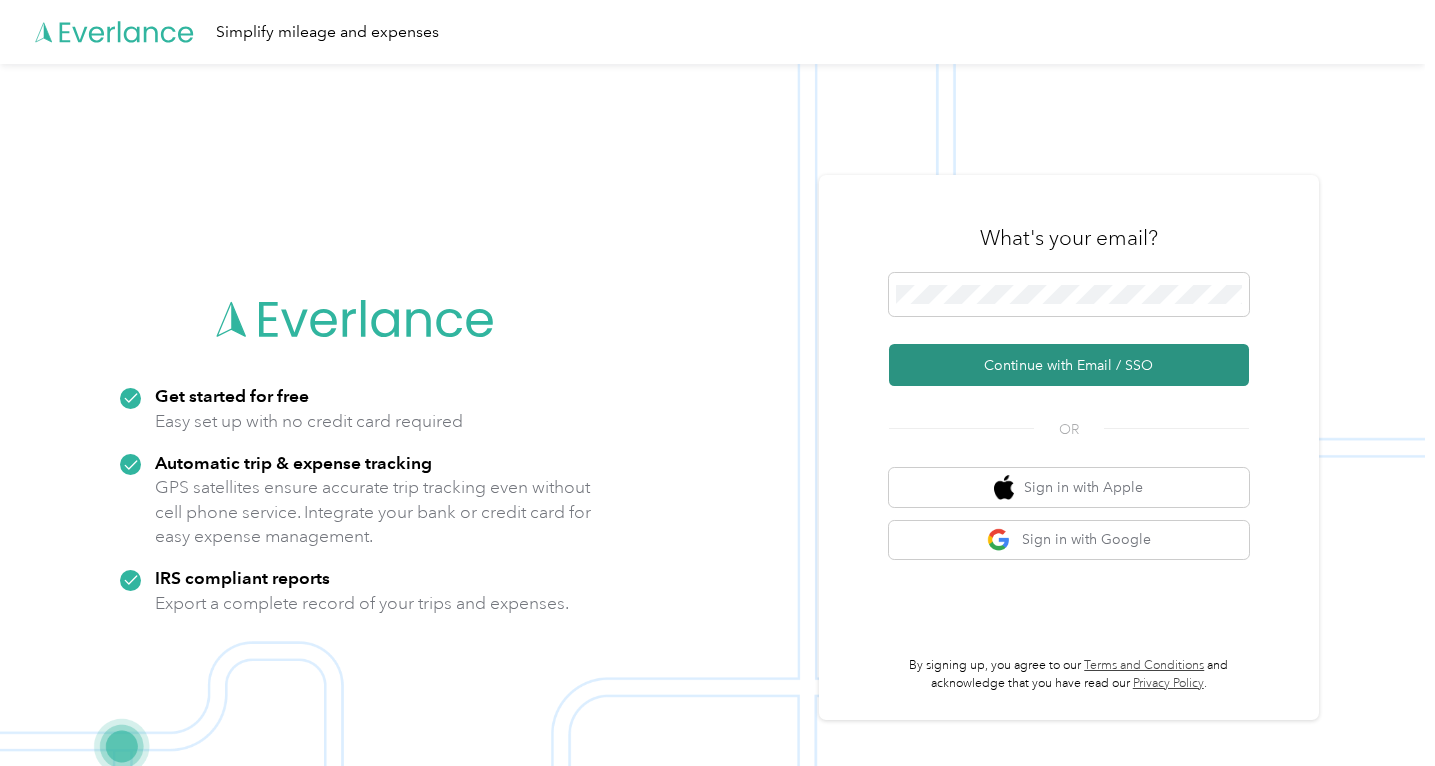 click on "Continue with Email / SSO" at bounding box center (1069, 365) 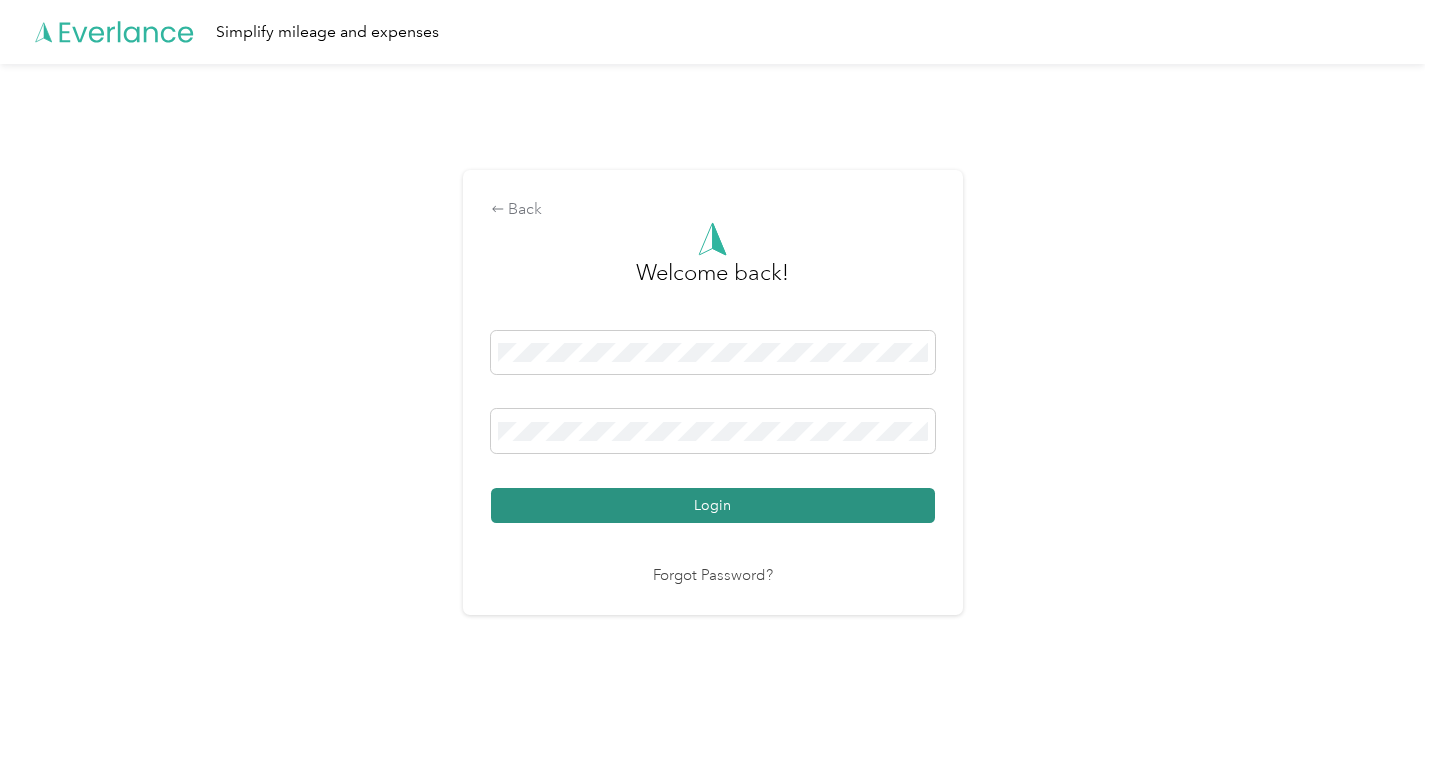 click on "Login" at bounding box center [713, 505] 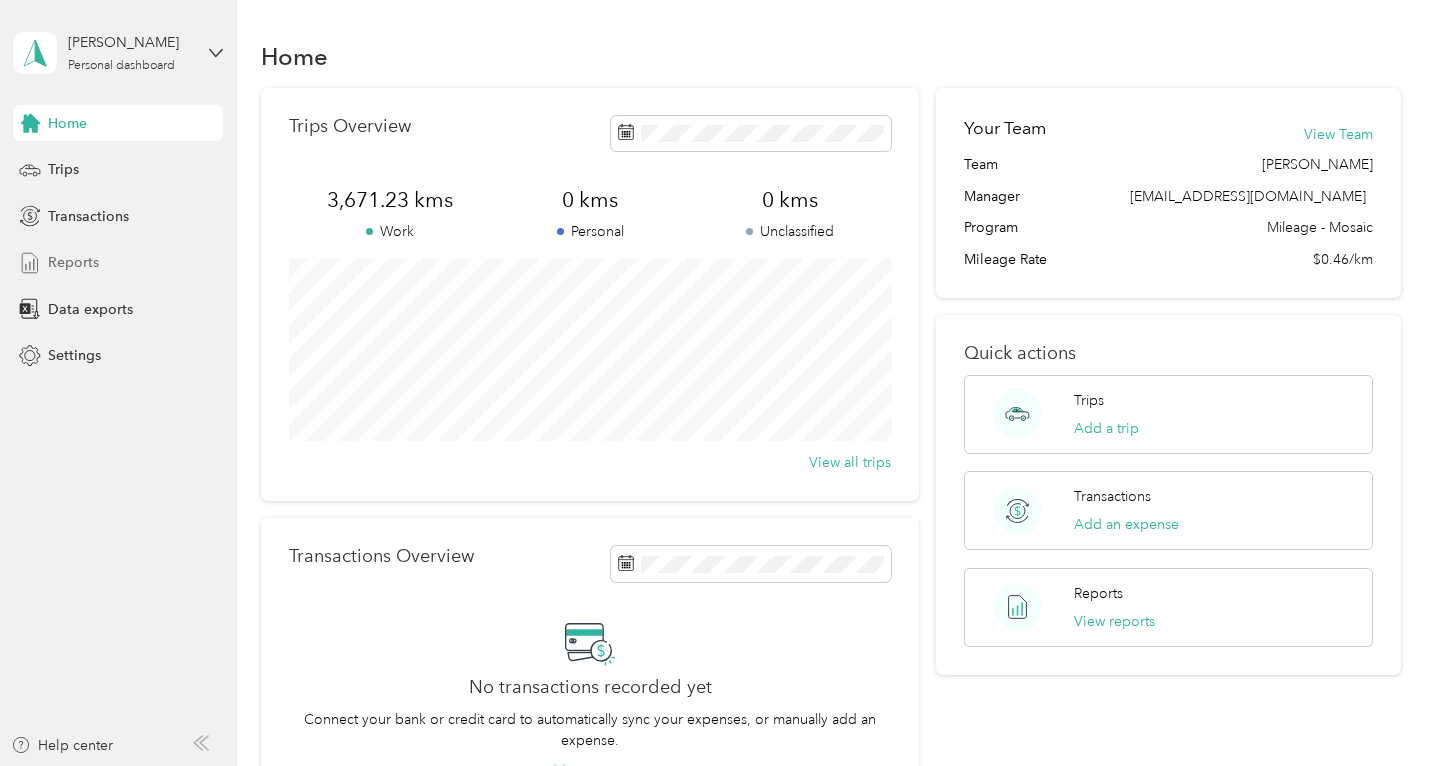click on "Reports" at bounding box center [73, 262] 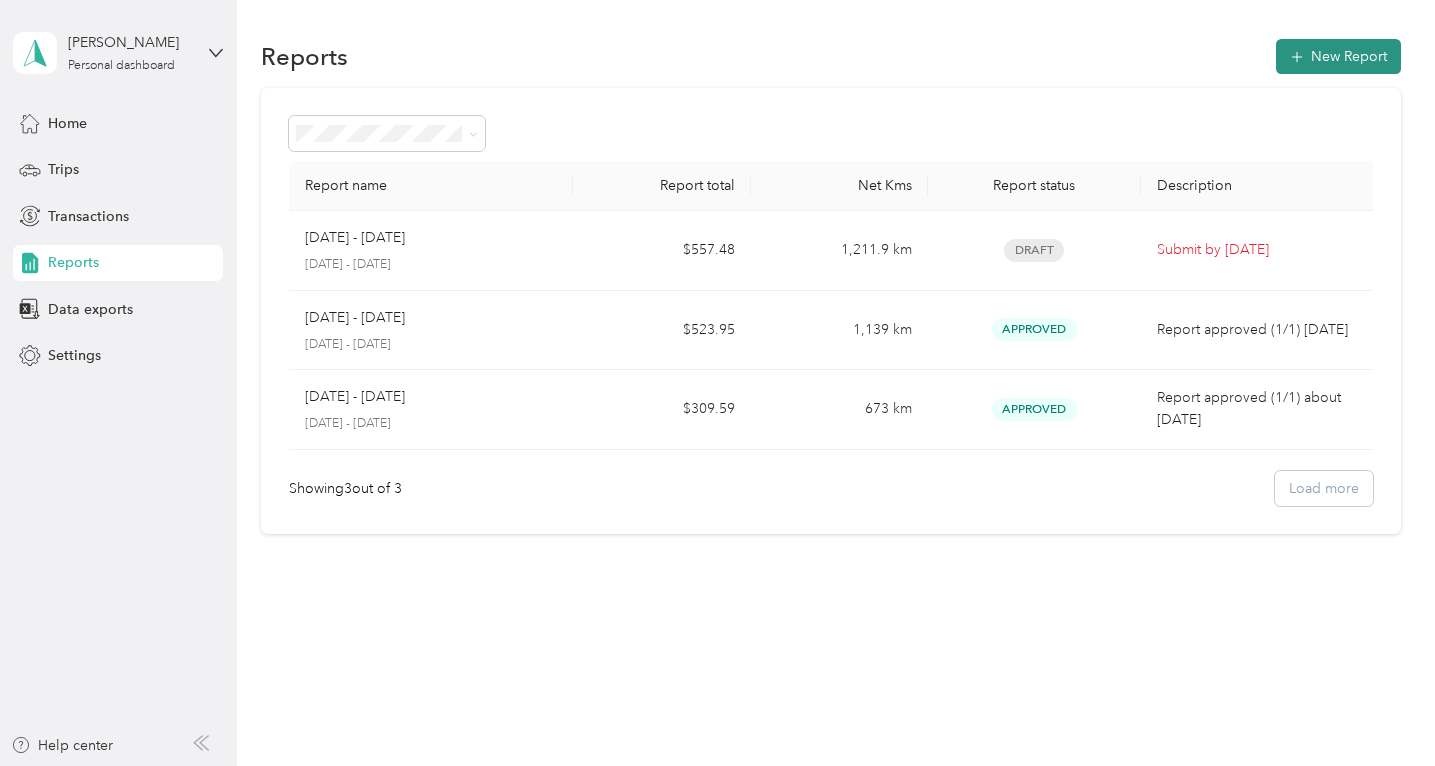 click on "New Report" at bounding box center [1338, 56] 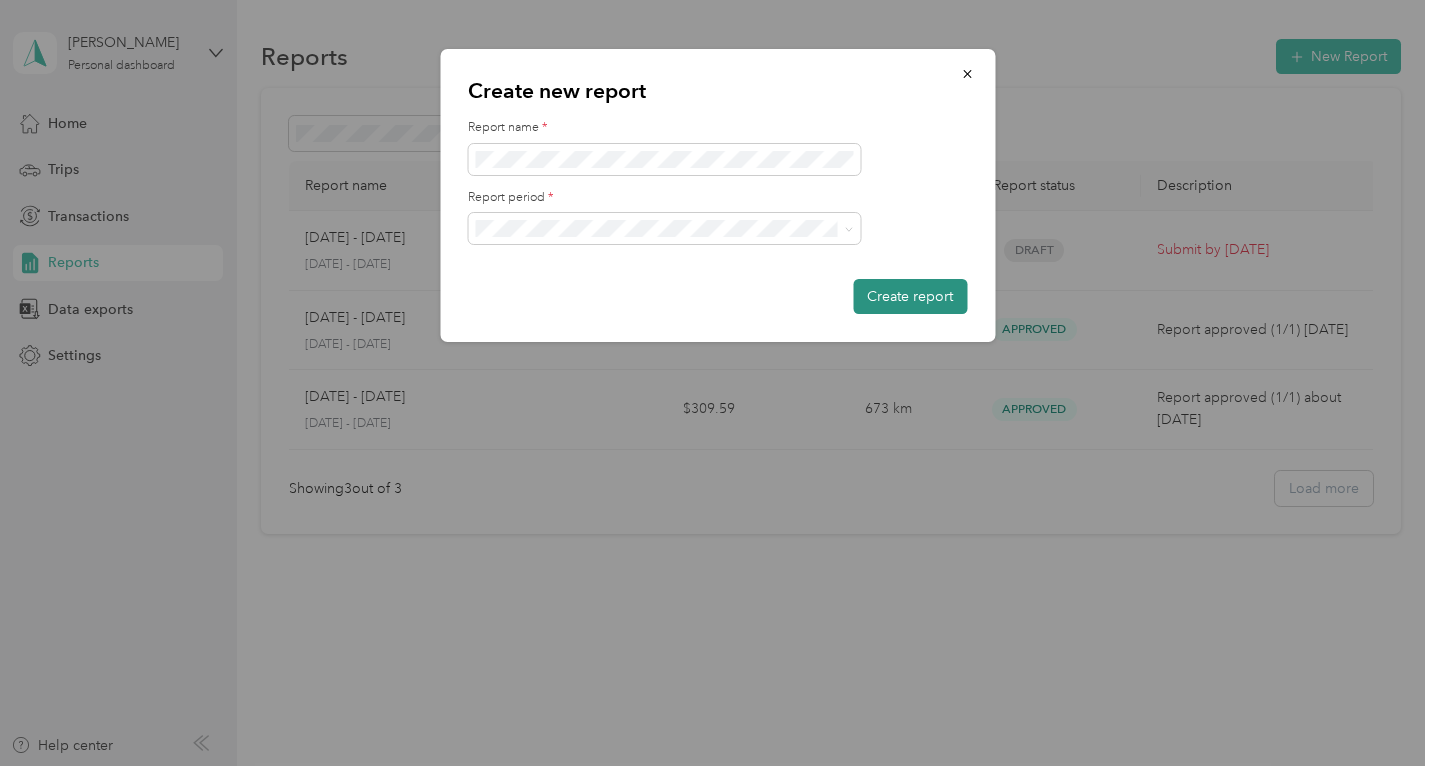 click on "Create report" at bounding box center (910, 296) 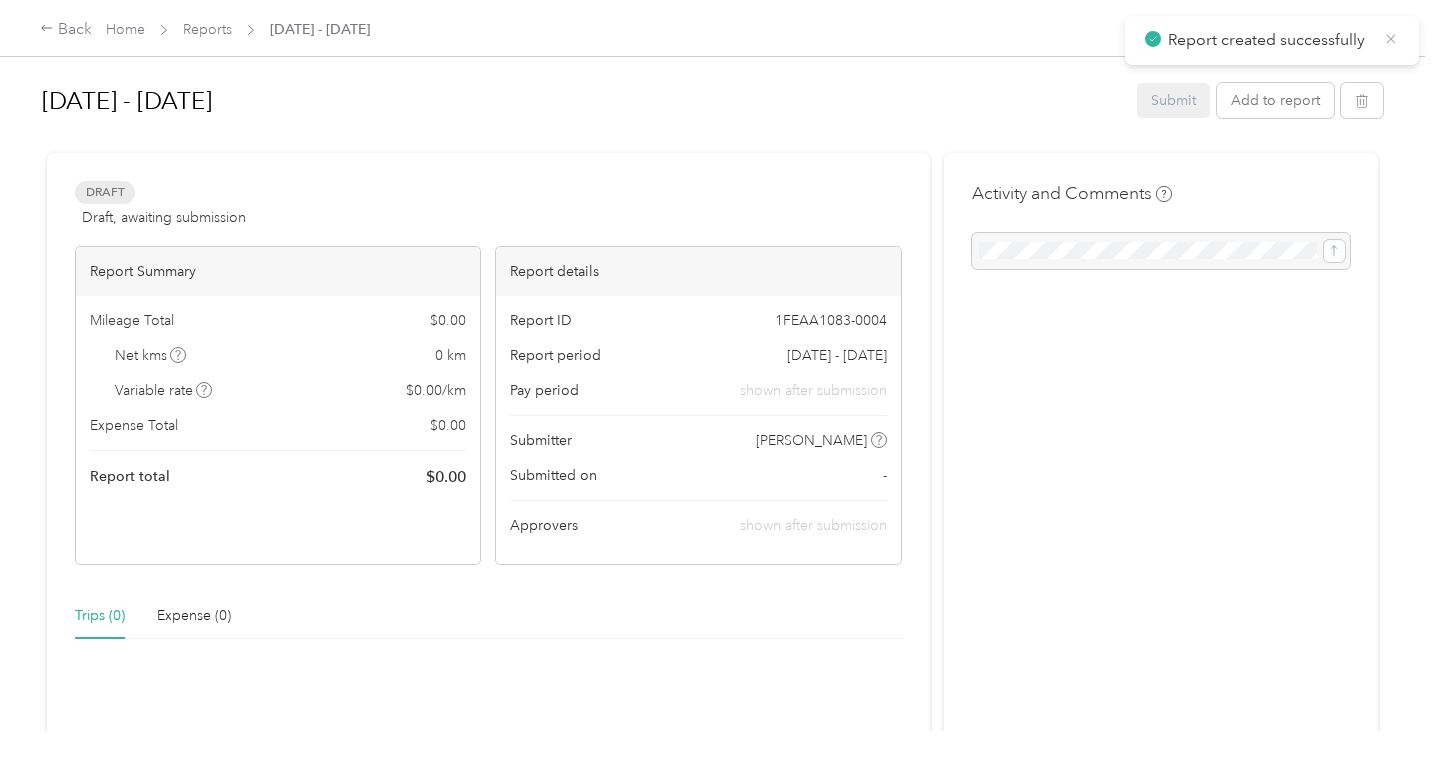 click 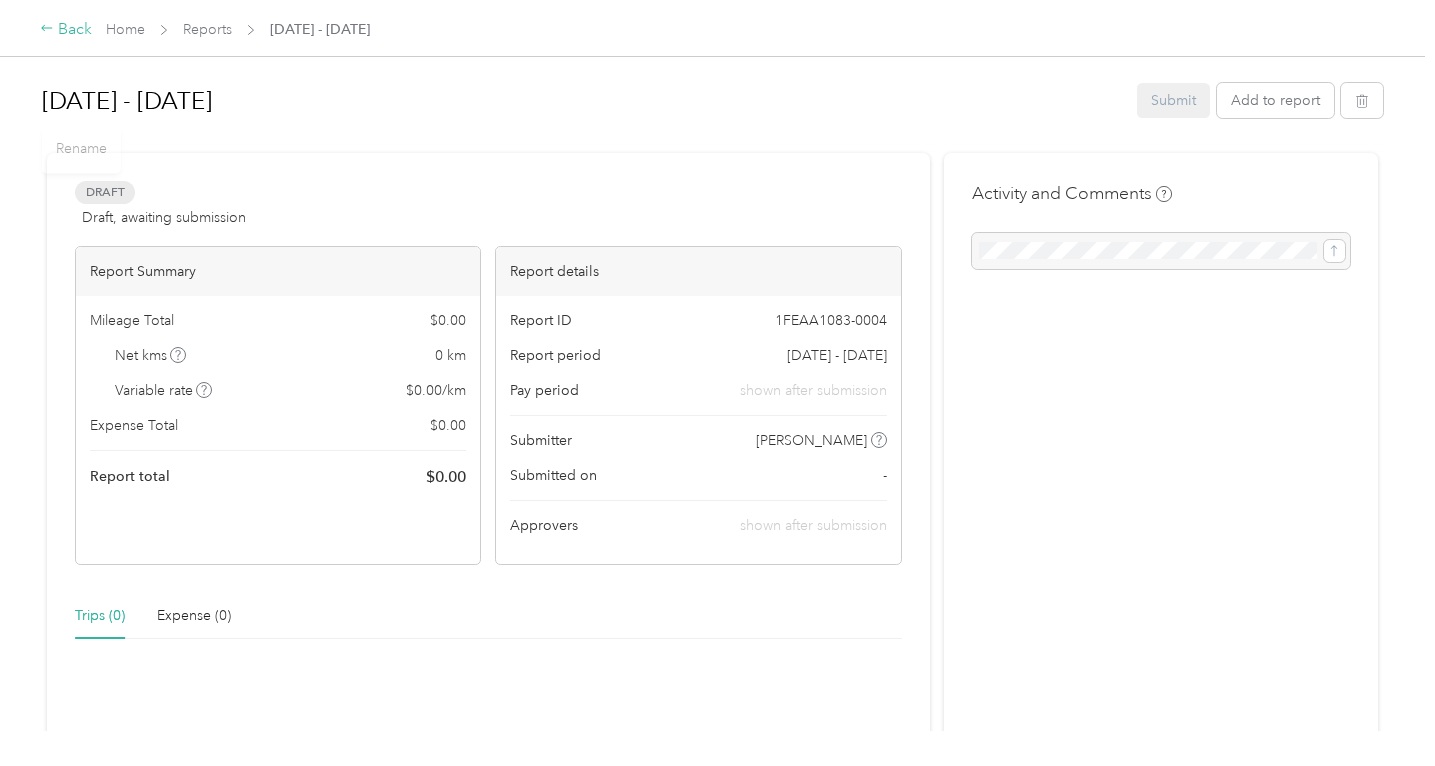 click on "Back" at bounding box center [66, 30] 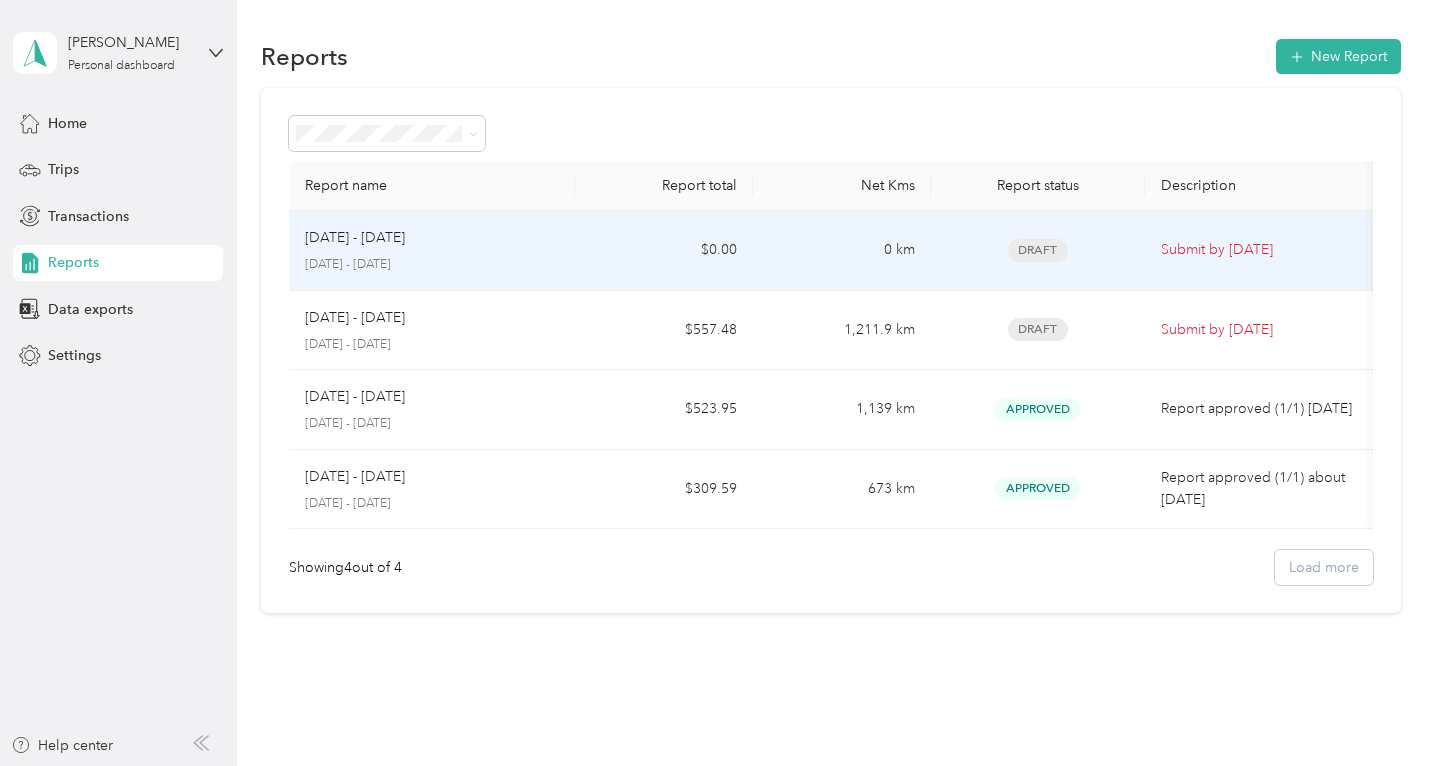 click on "Submit  by   [DATE]" at bounding box center (1264, 250) 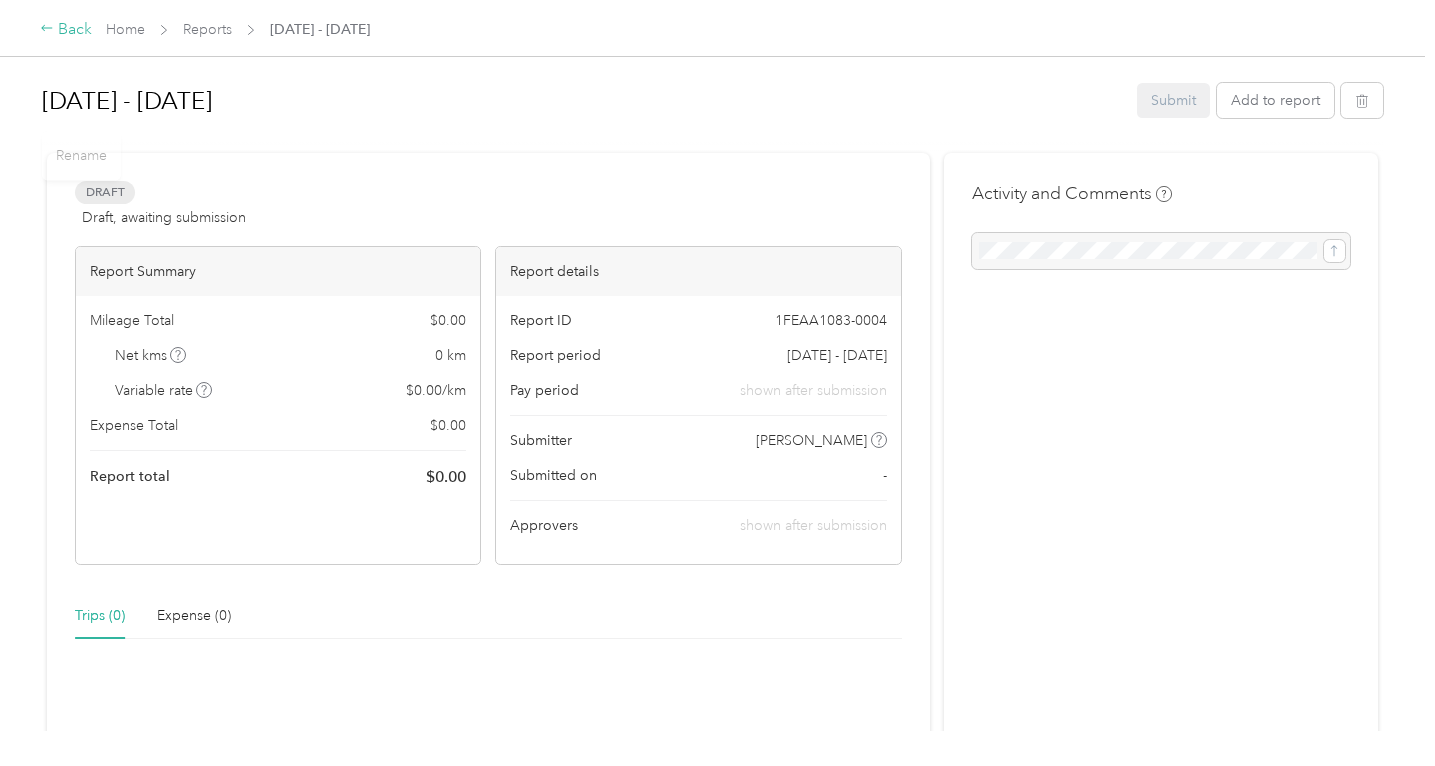 scroll, scrollTop: 0, scrollLeft: 0, axis: both 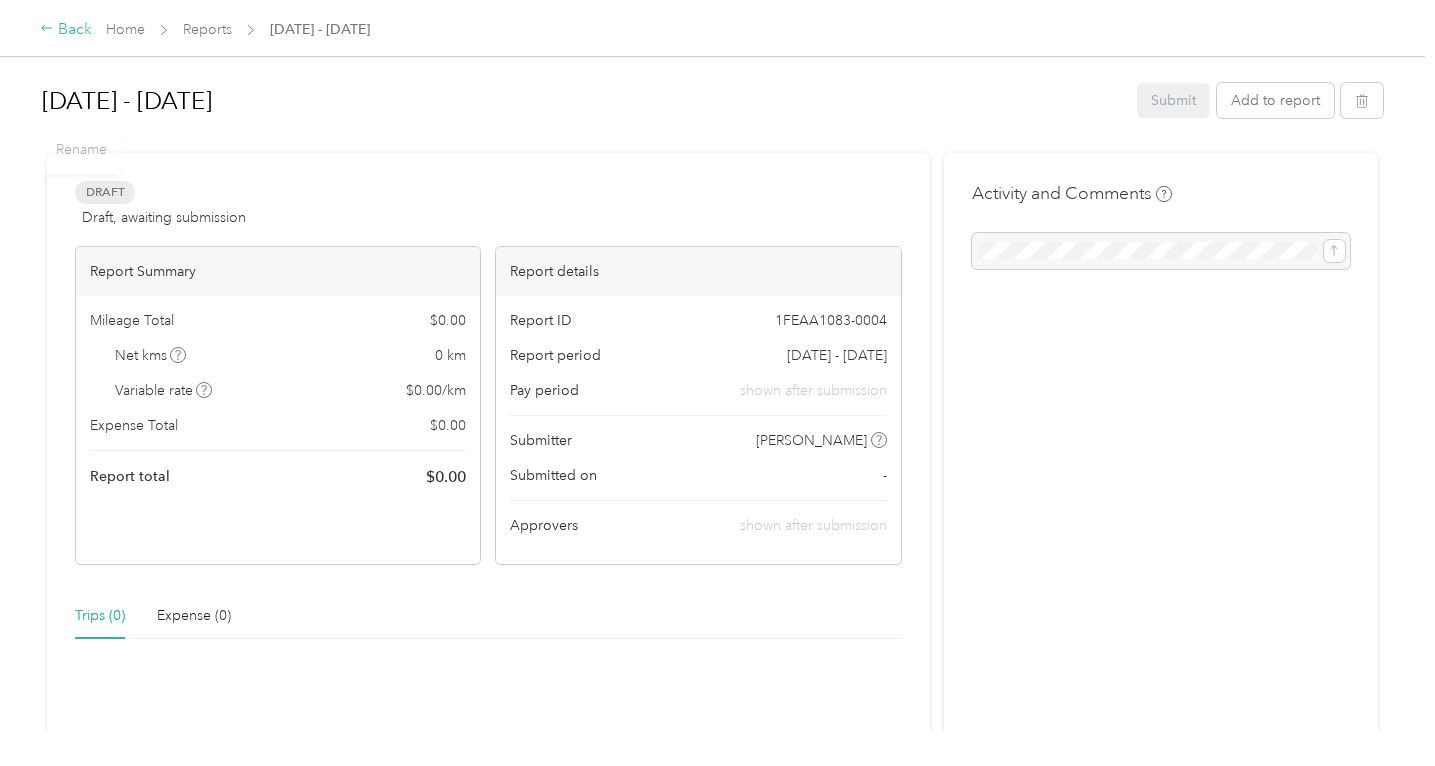 click on "Back" at bounding box center [66, 30] 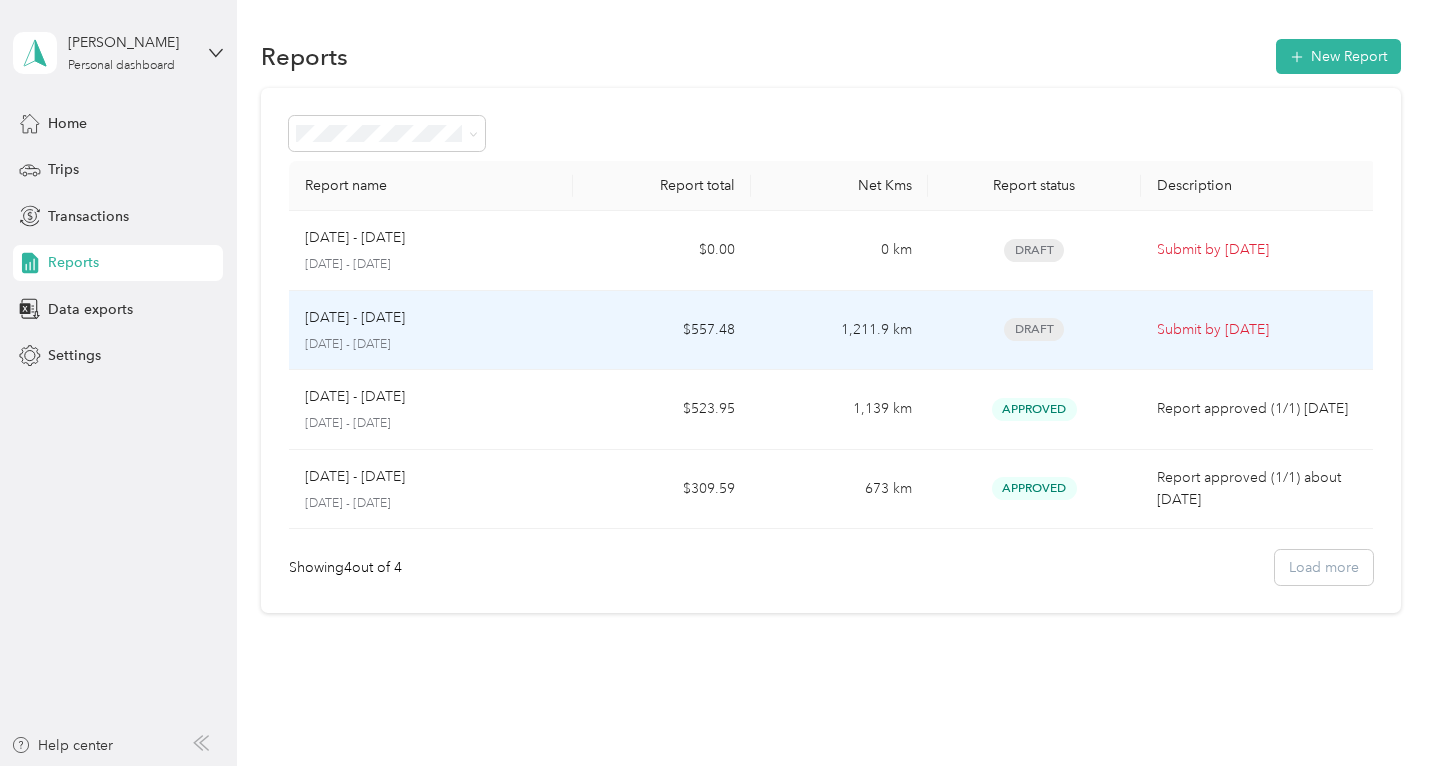 click on "Draft" at bounding box center (1034, 331) 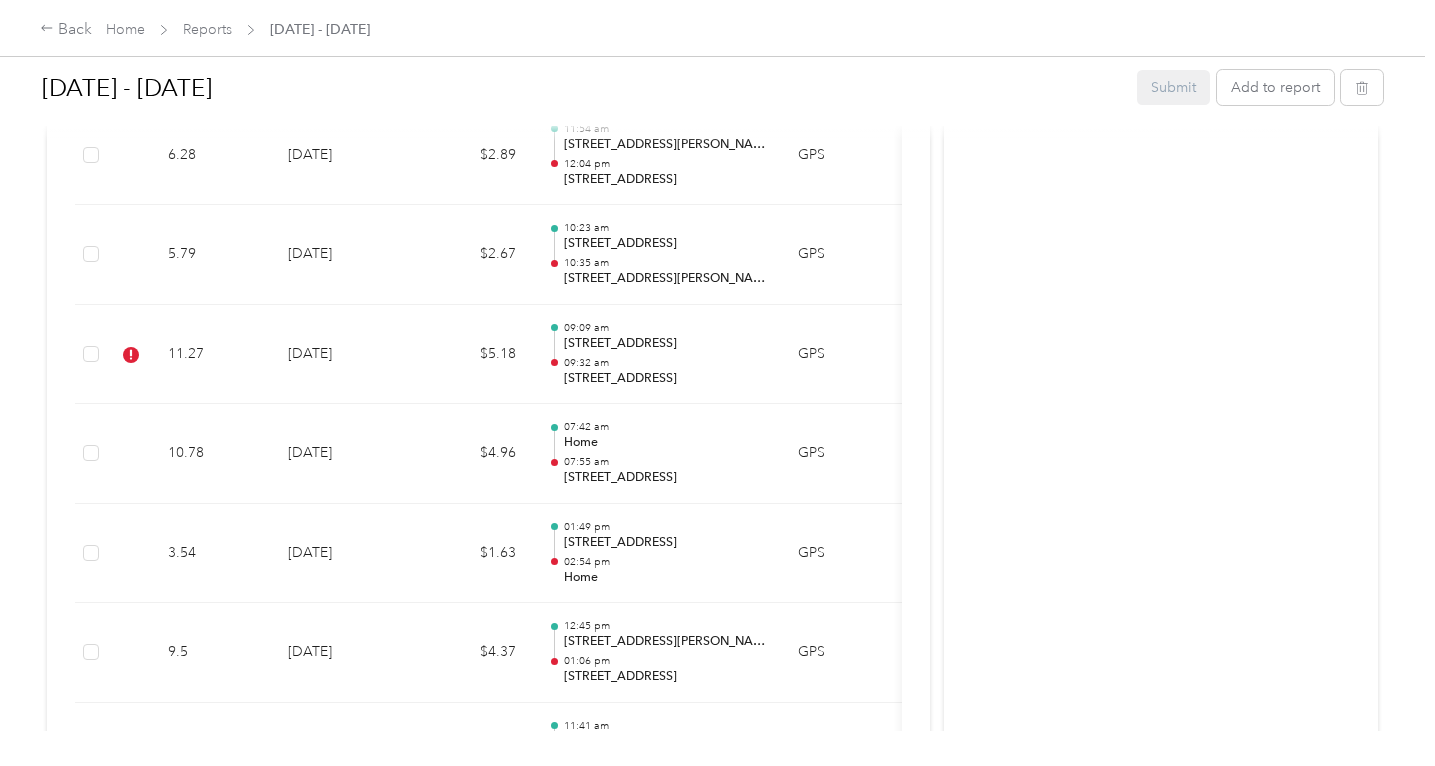 scroll, scrollTop: 6691, scrollLeft: 0, axis: vertical 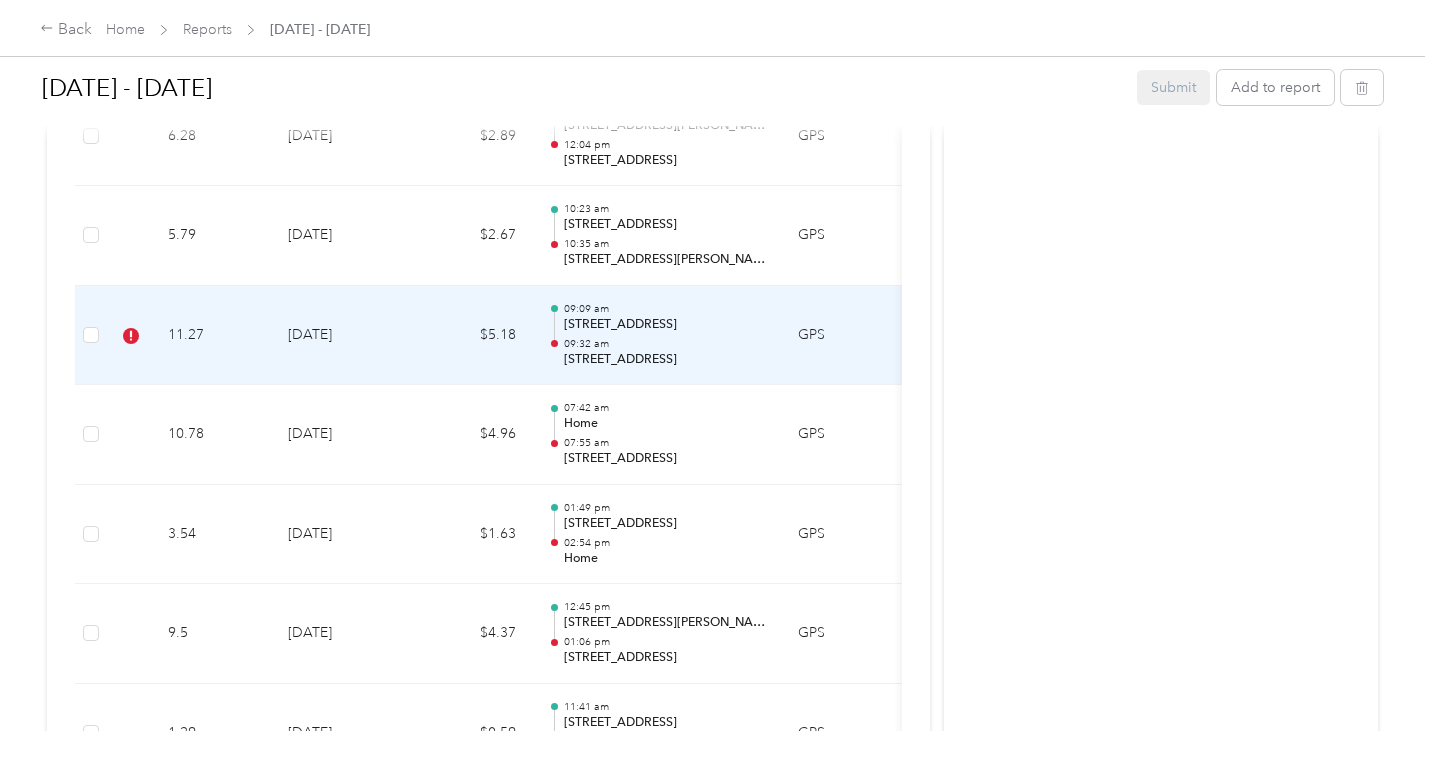 click on "$5.18" at bounding box center (472, 336) 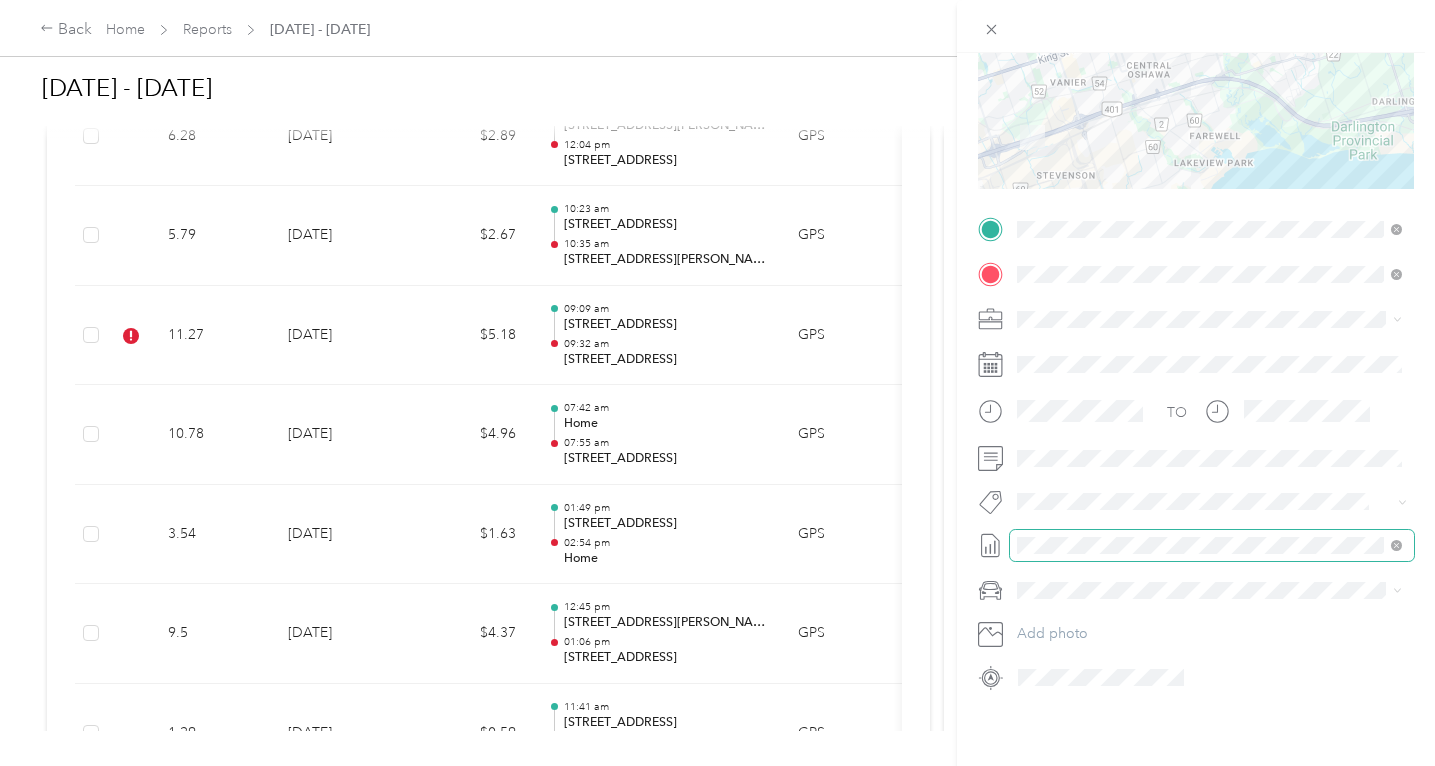 scroll, scrollTop: 269, scrollLeft: 0, axis: vertical 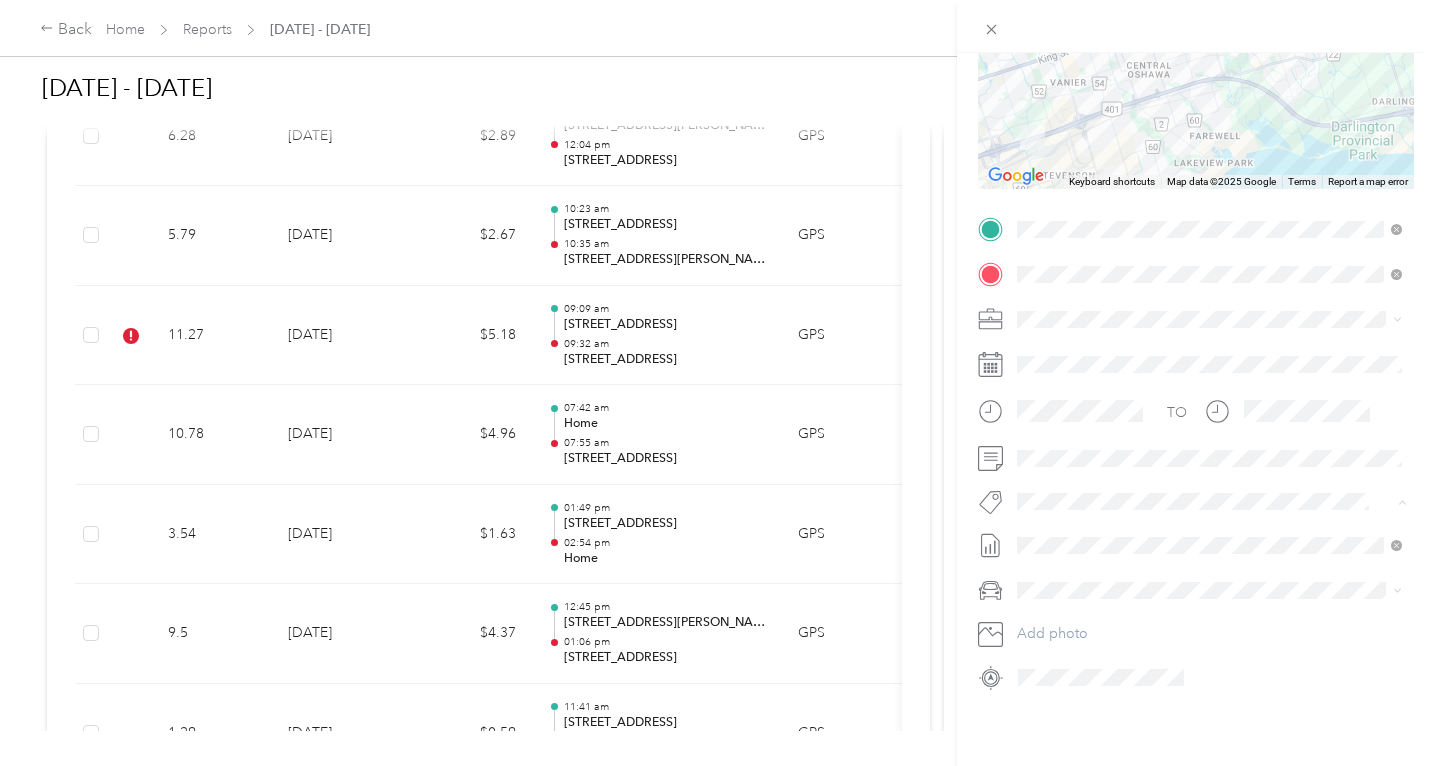 click on "Molson Dedicated Retail" at bounding box center [1106, 533] 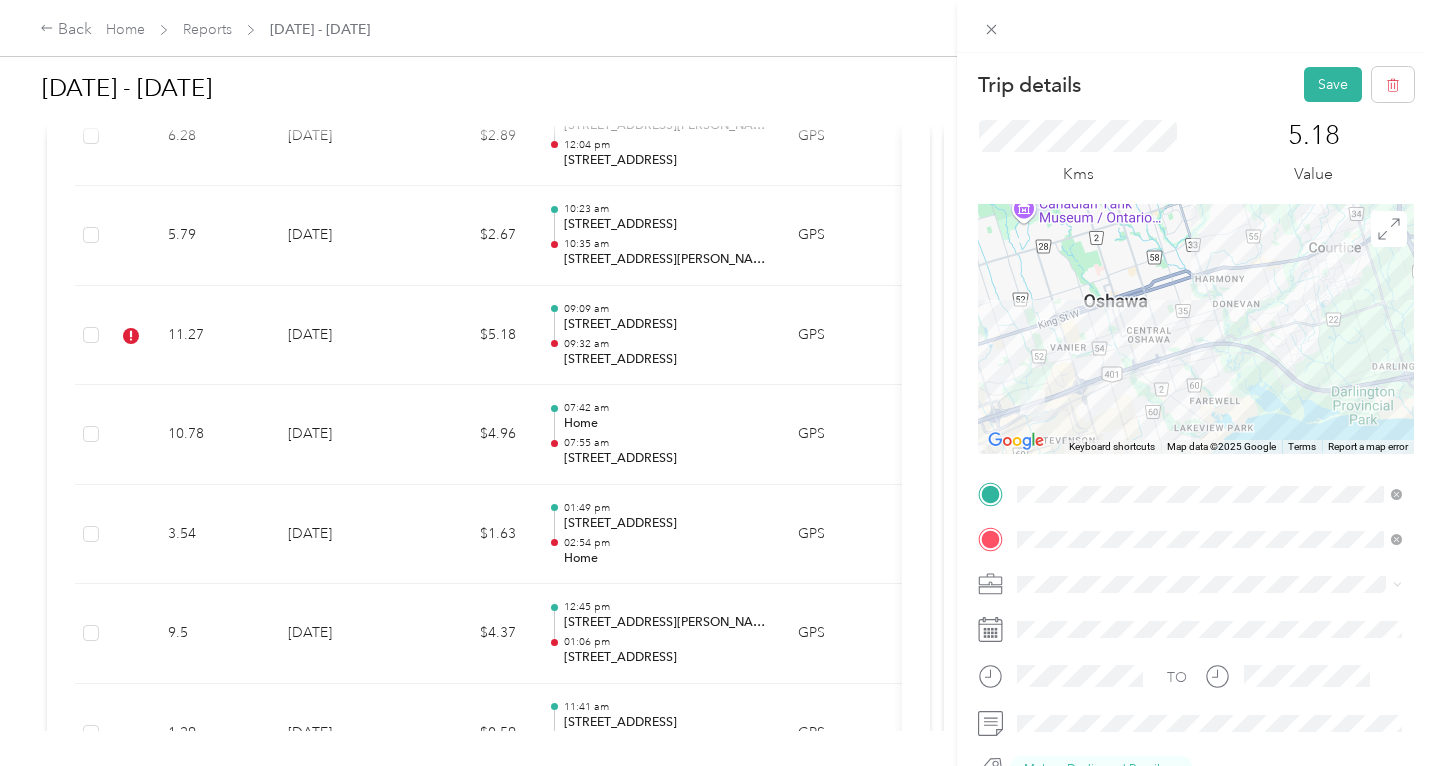 scroll, scrollTop: 0, scrollLeft: 0, axis: both 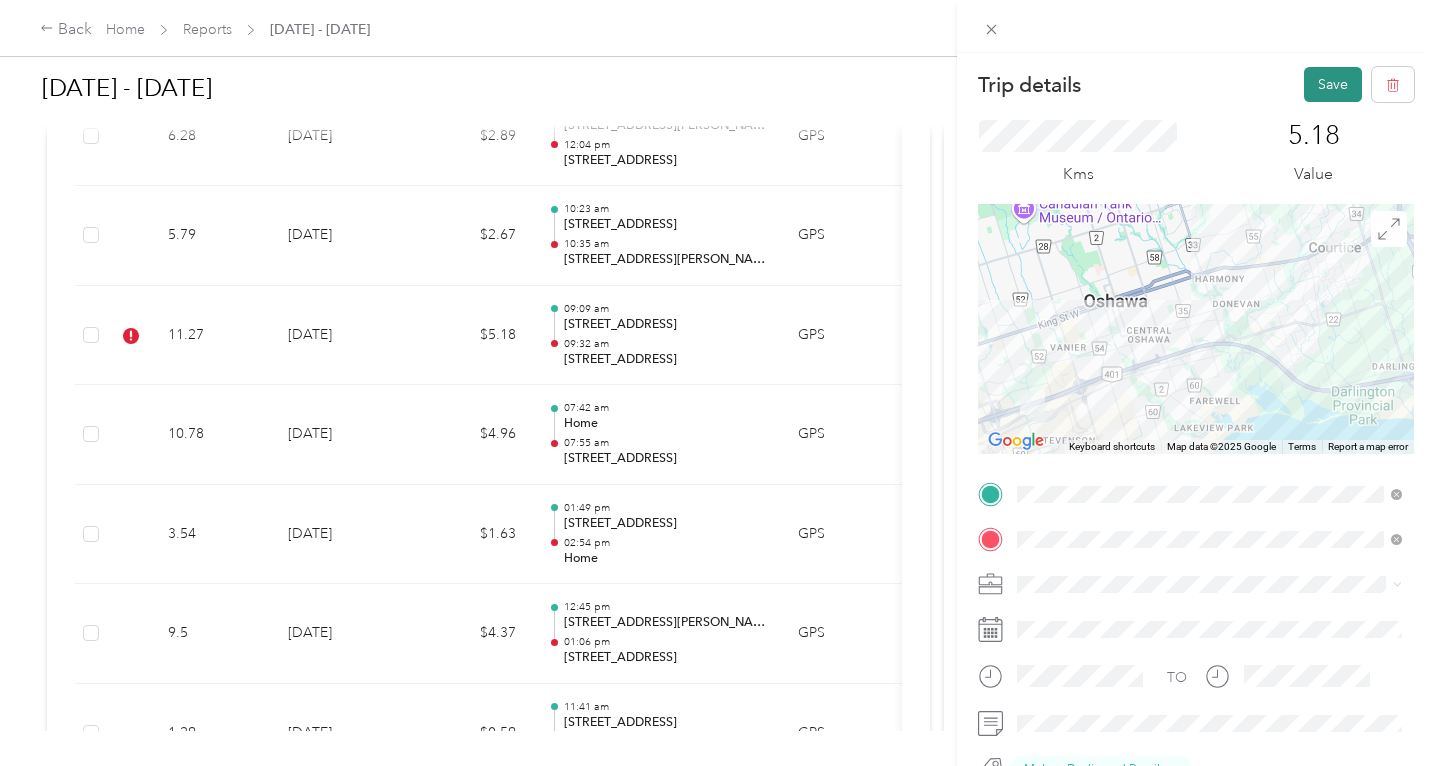 click on "Save" at bounding box center (1333, 84) 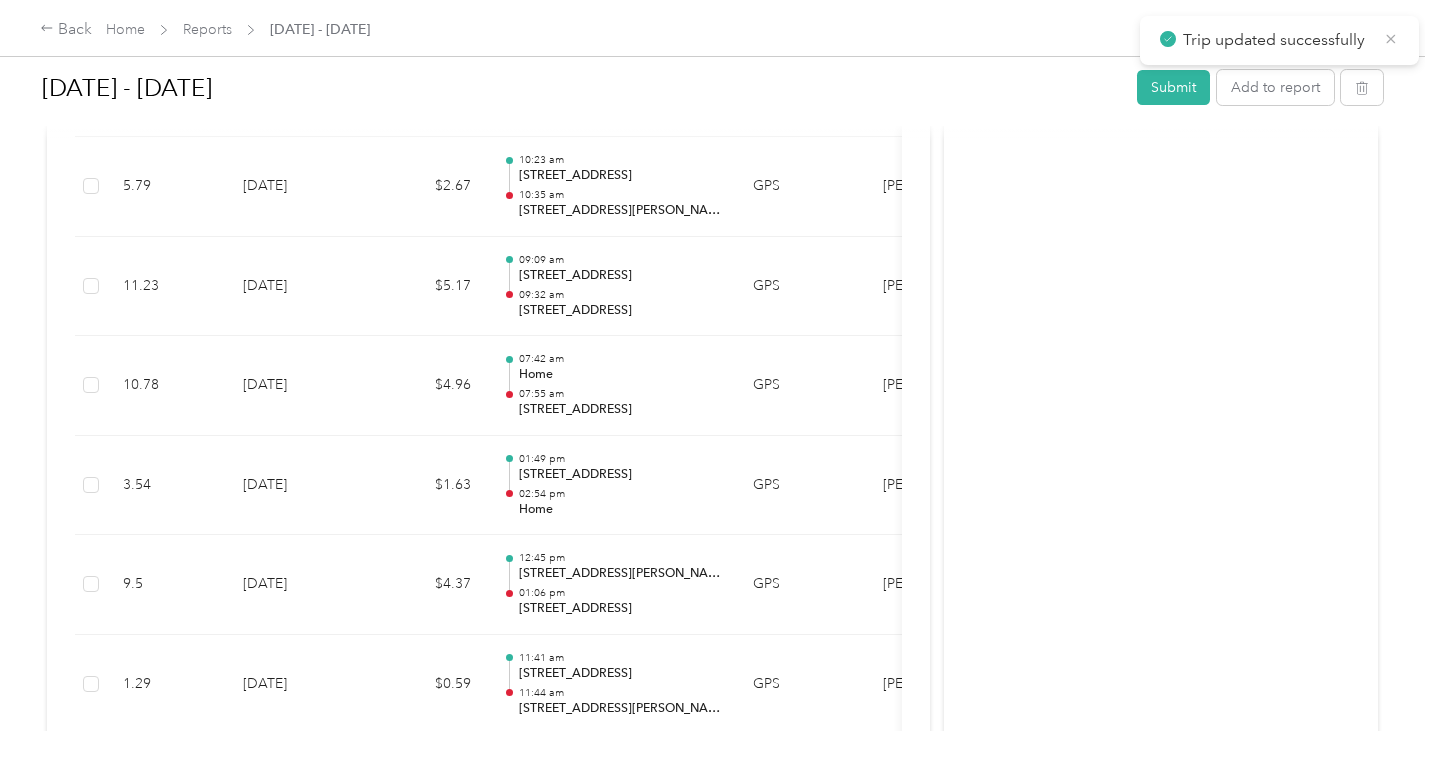 click 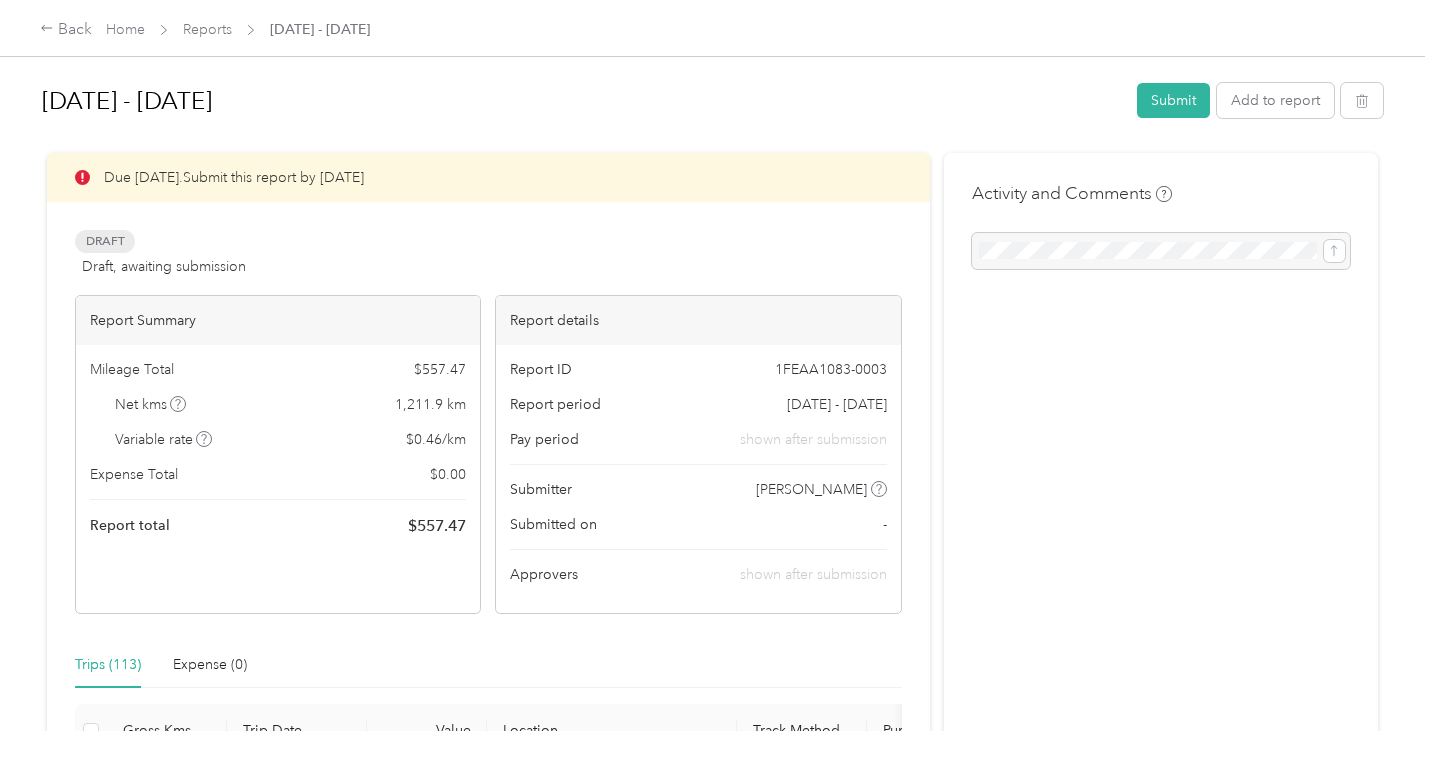scroll, scrollTop: 7, scrollLeft: 0, axis: vertical 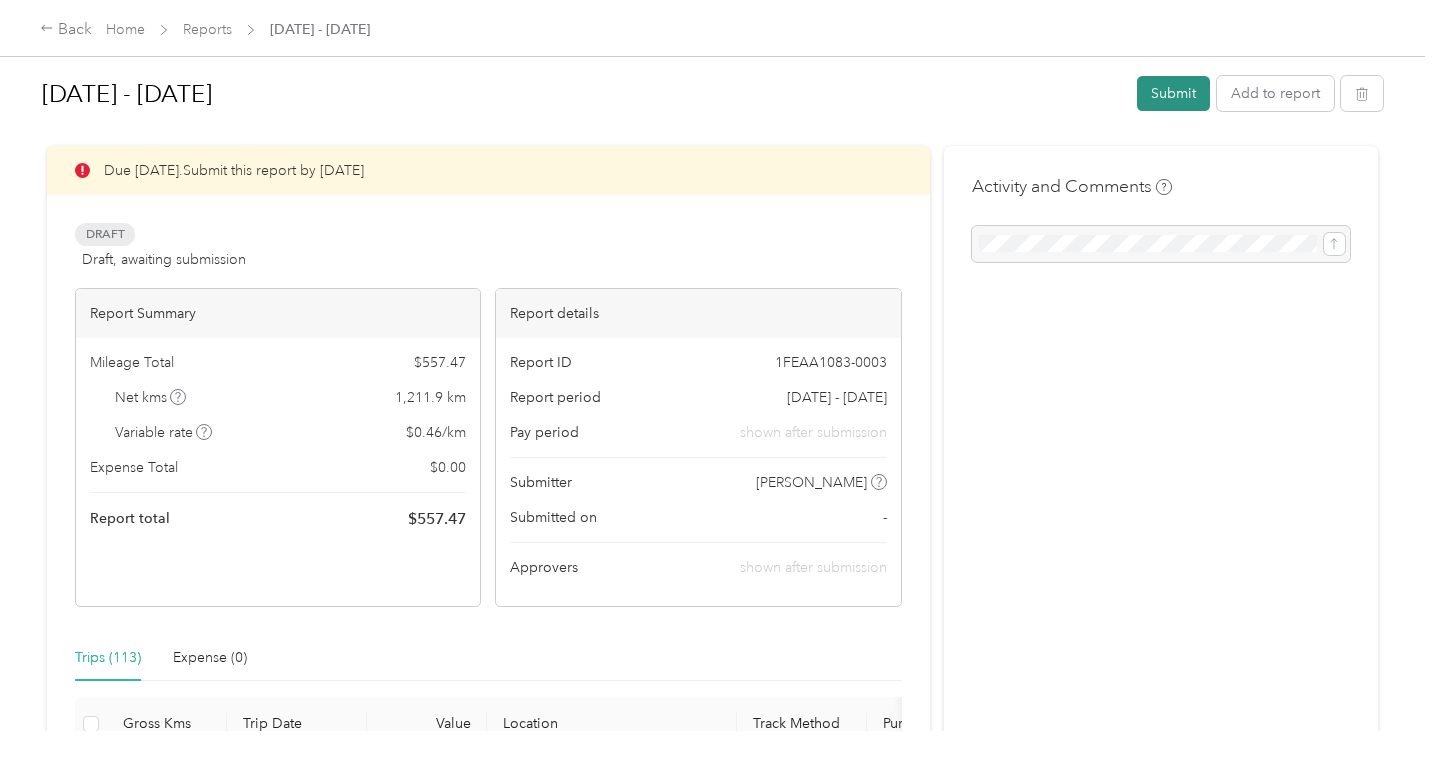 click on "Submit" at bounding box center [1173, 93] 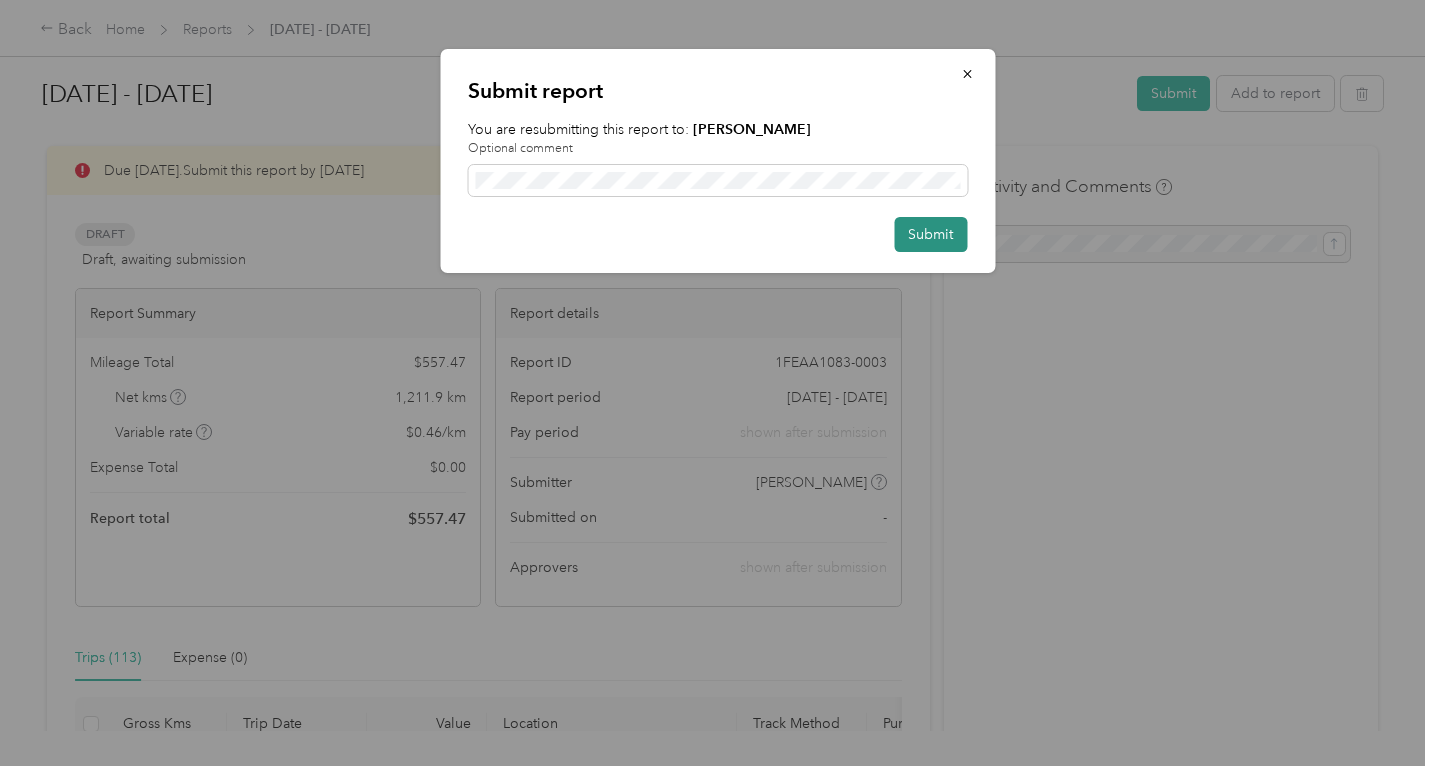 click on "Submit" at bounding box center (930, 234) 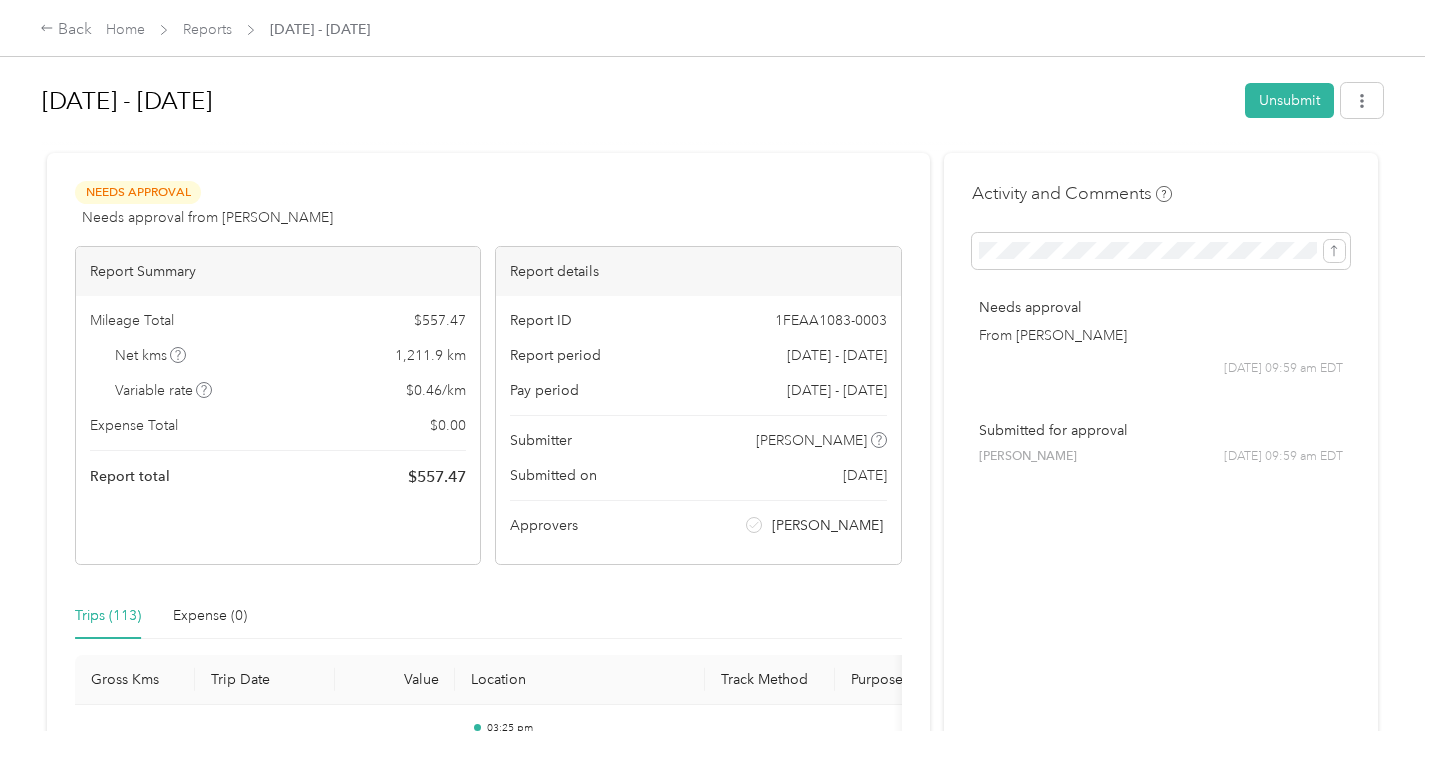 scroll, scrollTop: 0, scrollLeft: 0, axis: both 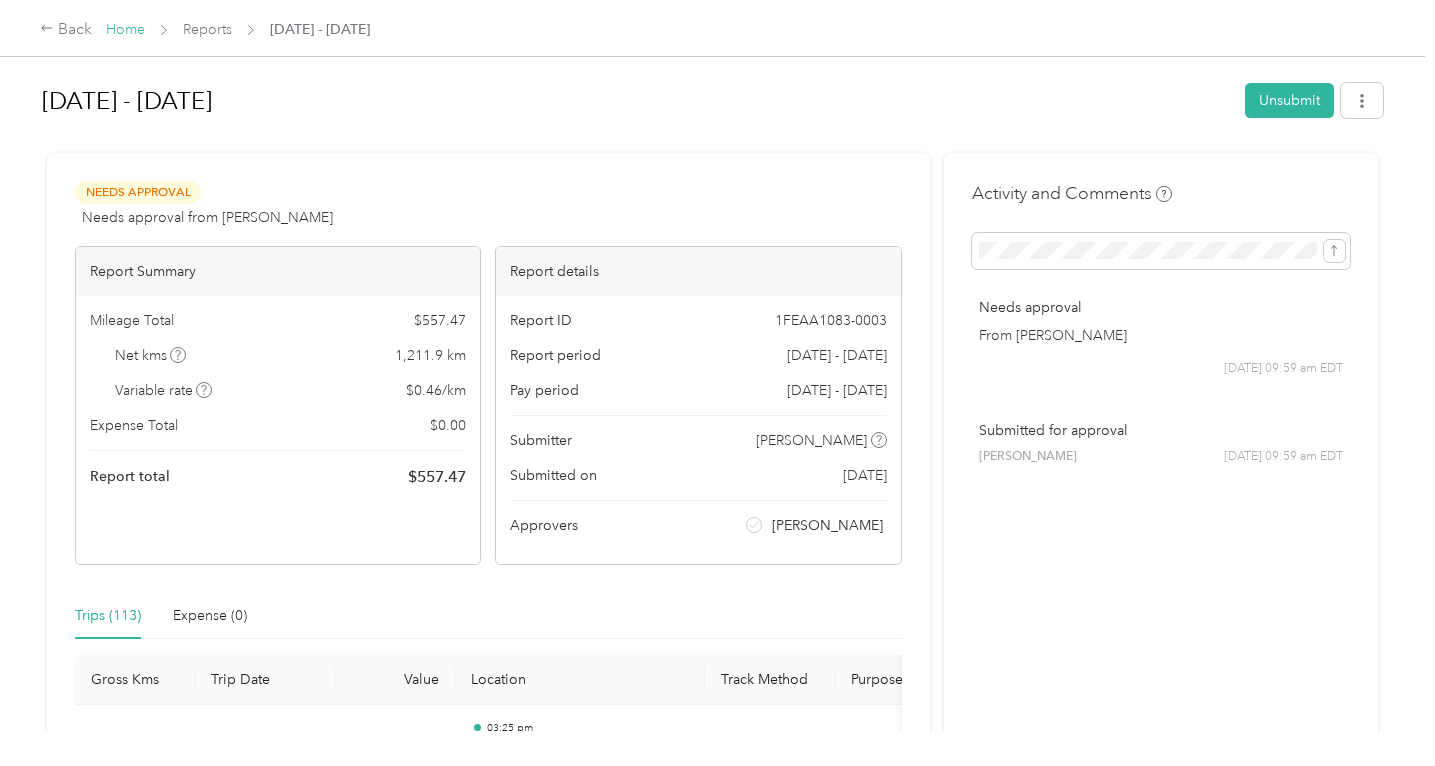 click on "Home" at bounding box center [125, 29] 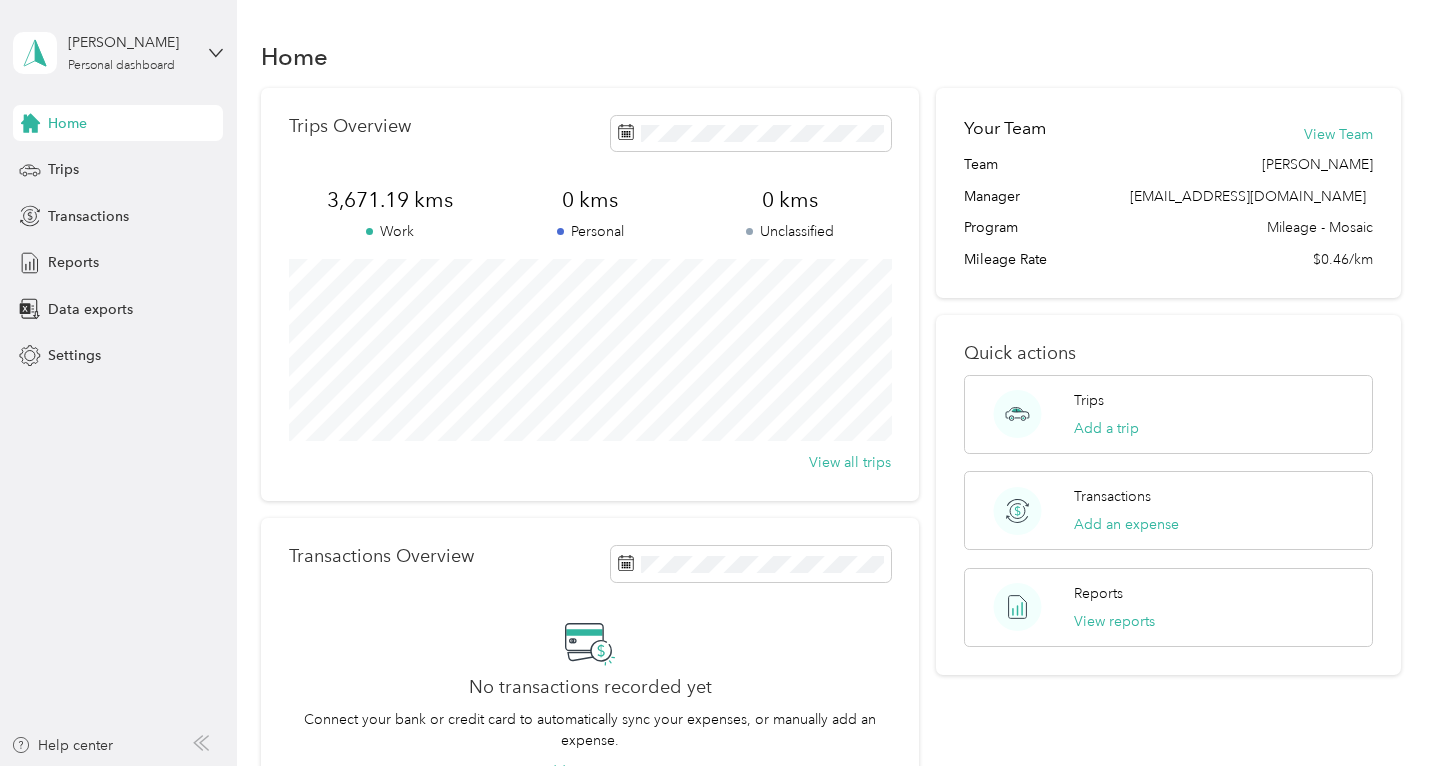 scroll, scrollTop: 0, scrollLeft: 0, axis: both 